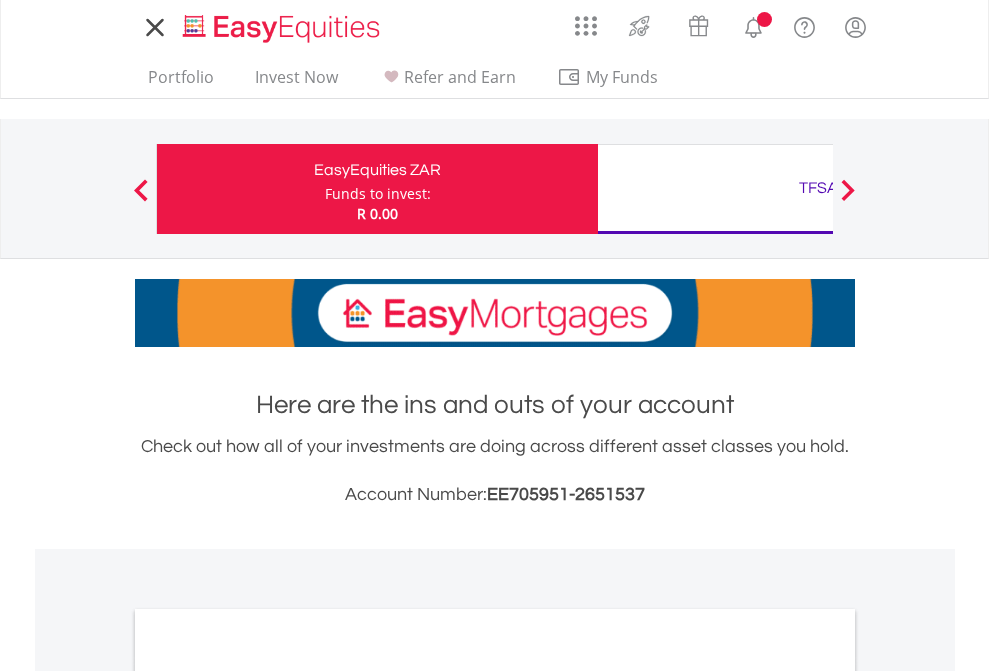 scroll, scrollTop: 0, scrollLeft: 0, axis: both 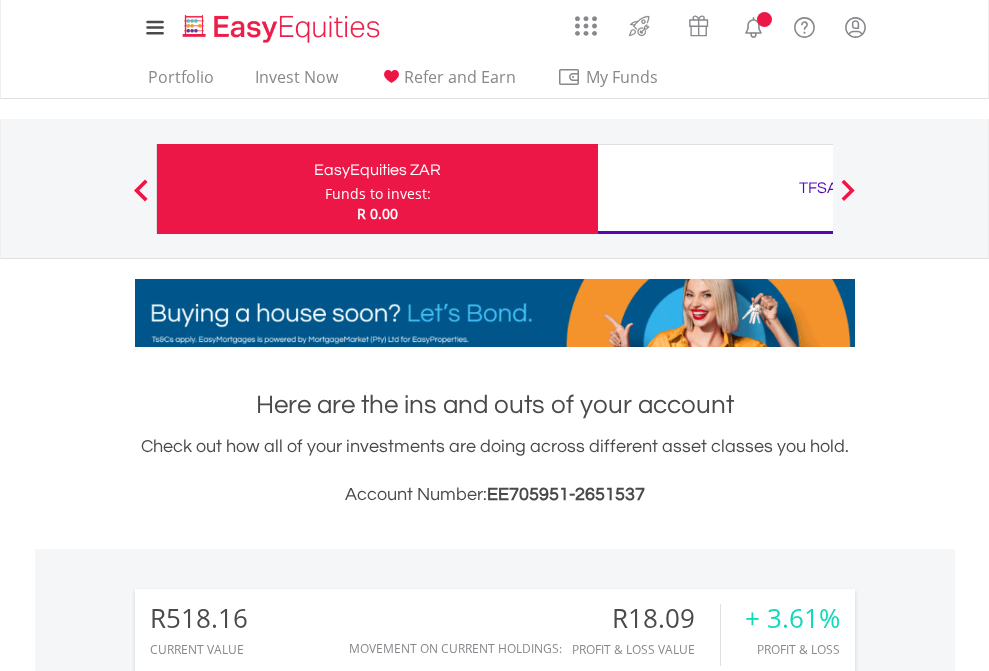 click on "Funds to invest:" at bounding box center (378, 194) 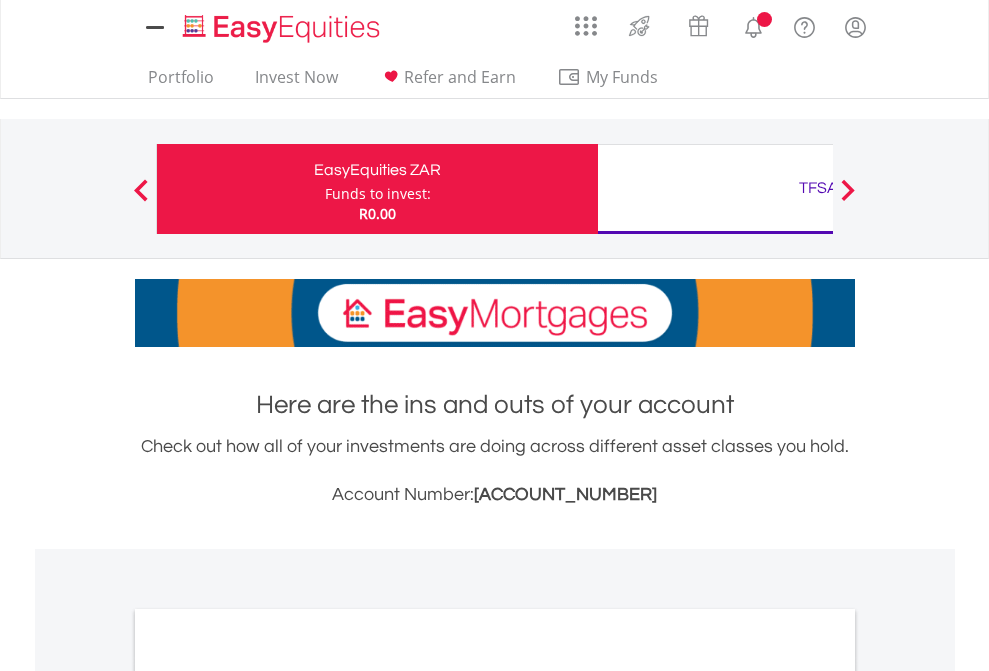 scroll, scrollTop: 0, scrollLeft: 0, axis: both 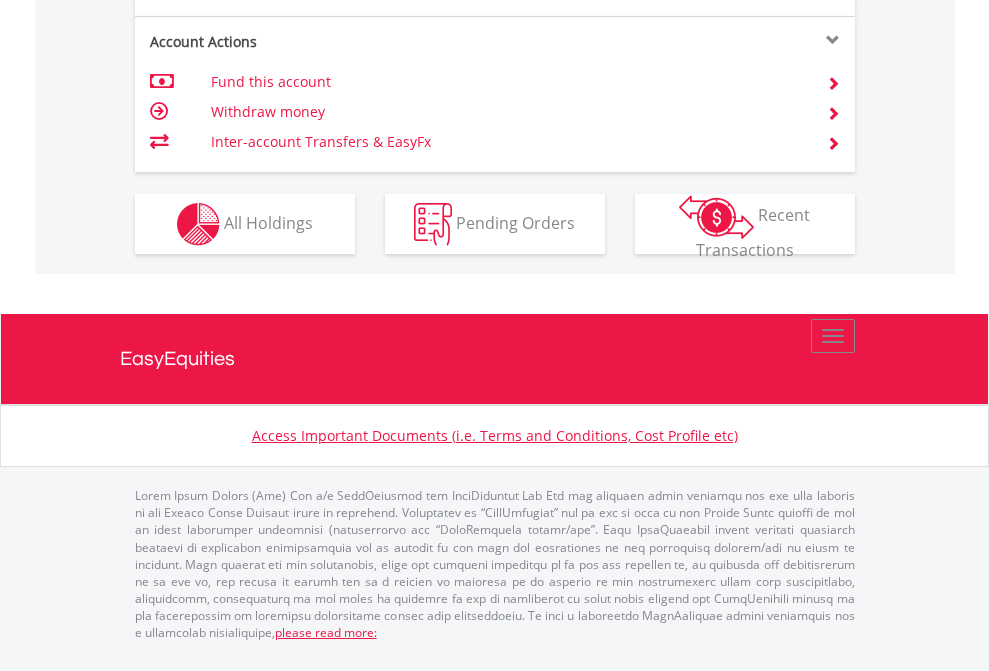 click on "Investment types" at bounding box center (706, -337) 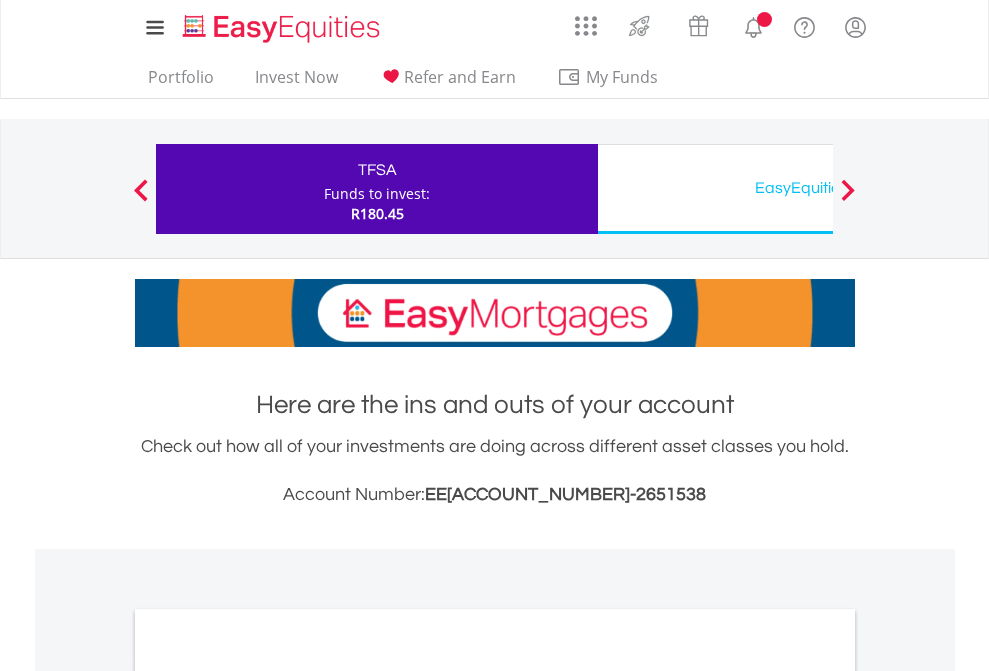 scroll, scrollTop: 0, scrollLeft: 0, axis: both 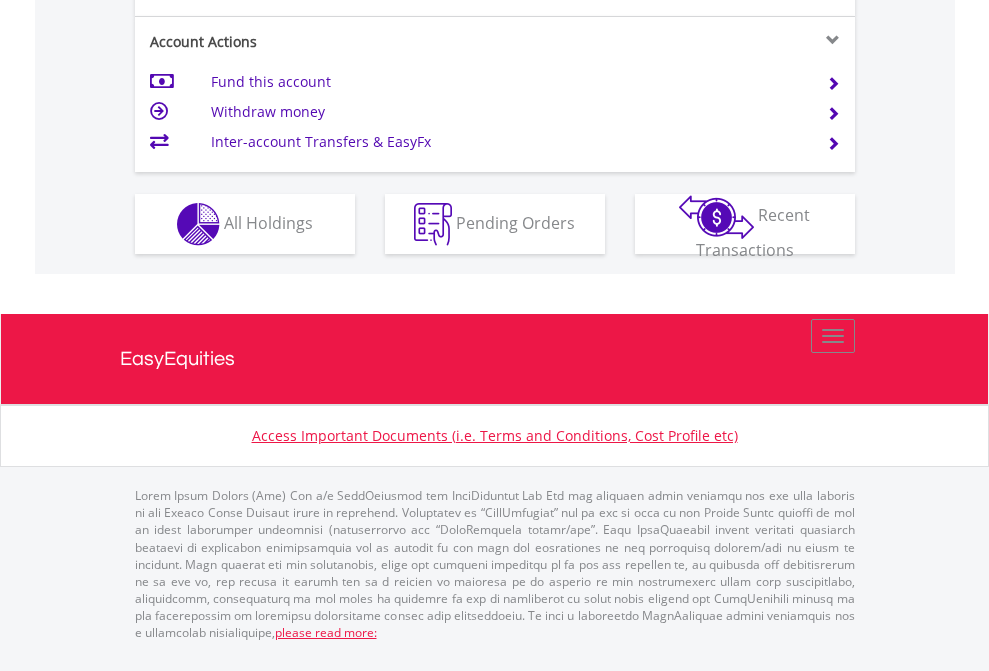 click on "Investment types" at bounding box center [706, -337] 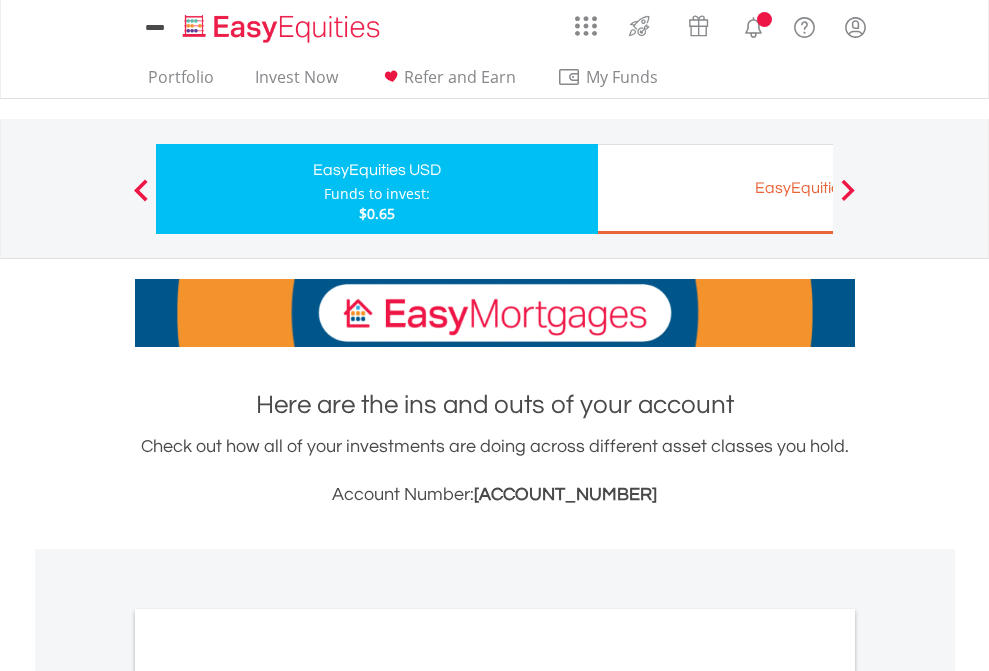 scroll, scrollTop: 0, scrollLeft: 0, axis: both 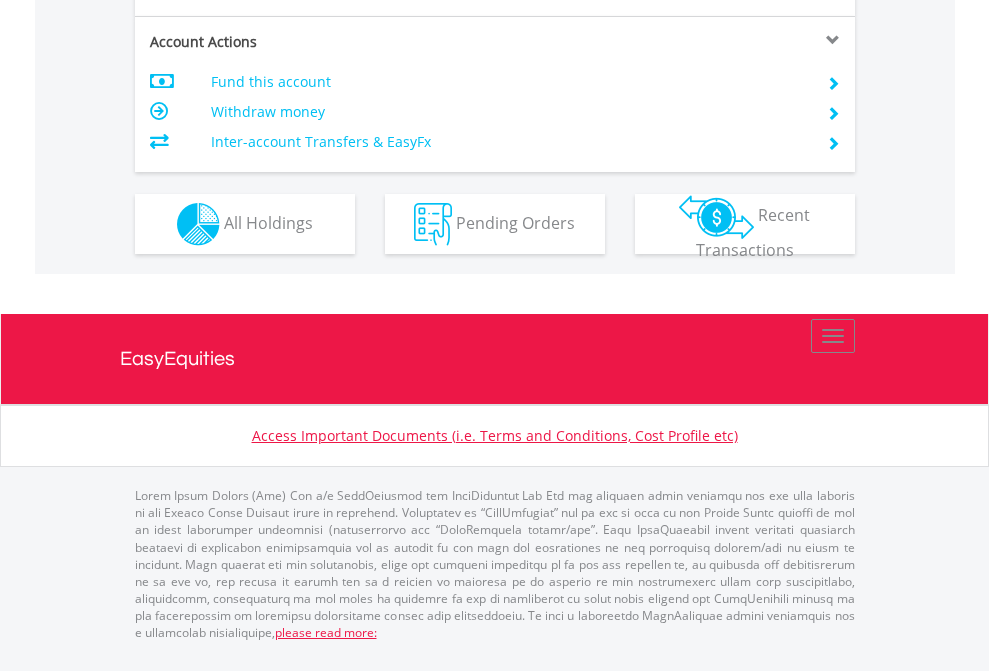 click on "Investment types" at bounding box center [706, -337] 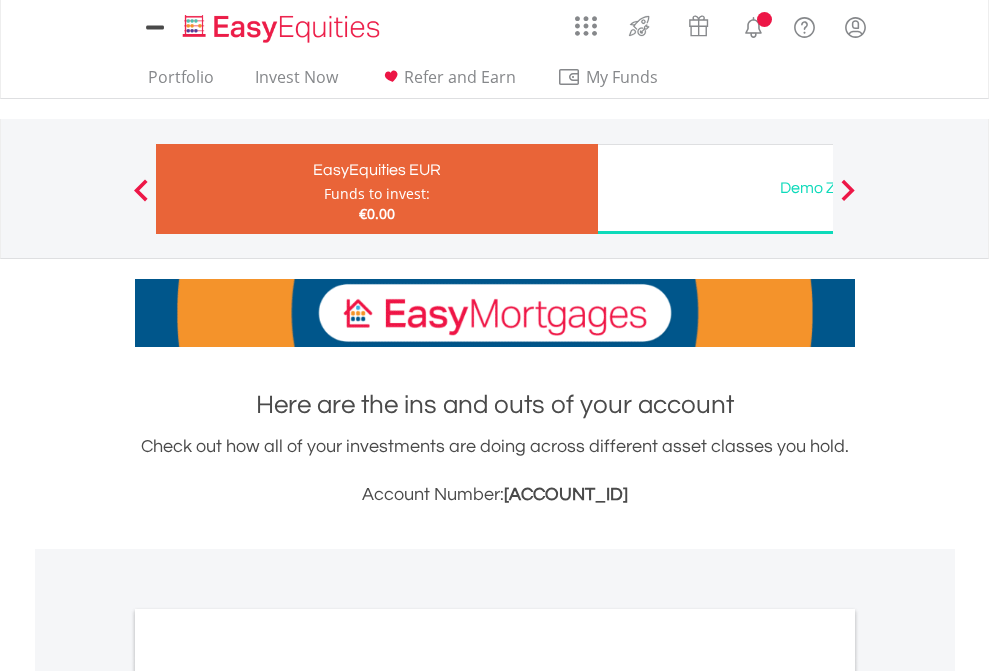scroll, scrollTop: 0, scrollLeft: 0, axis: both 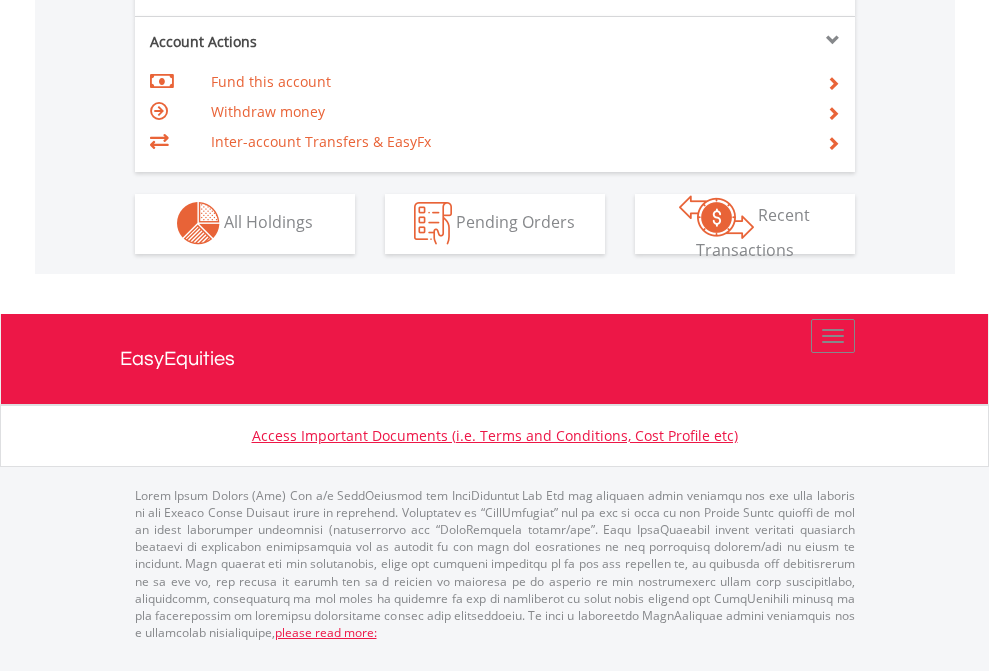 click on "Investment types" at bounding box center [706, -353] 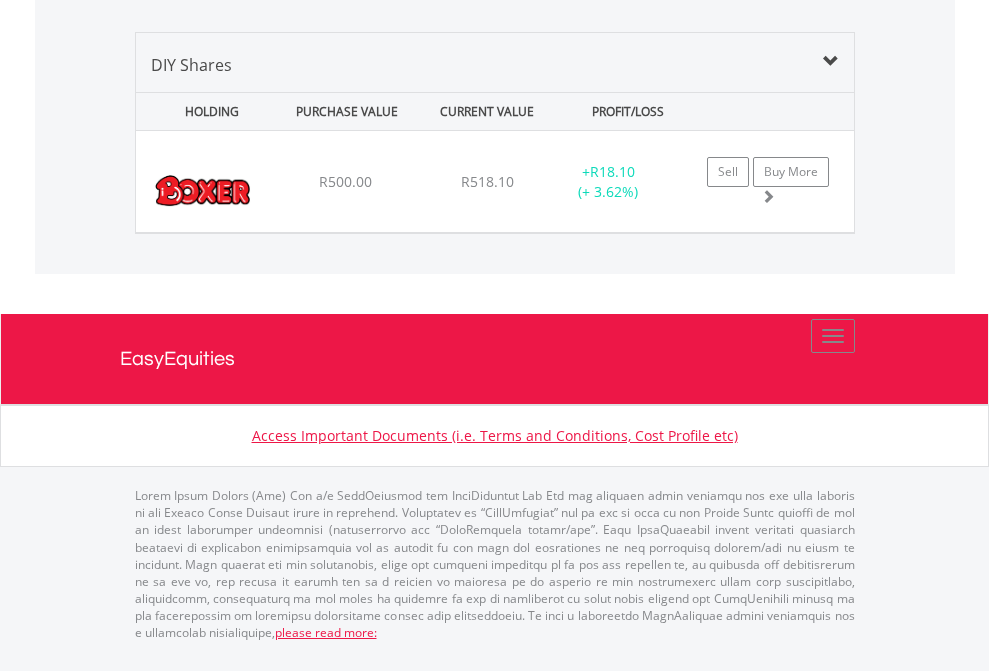 scroll, scrollTop: 1933, scrollLeft: 0, axis: vertical 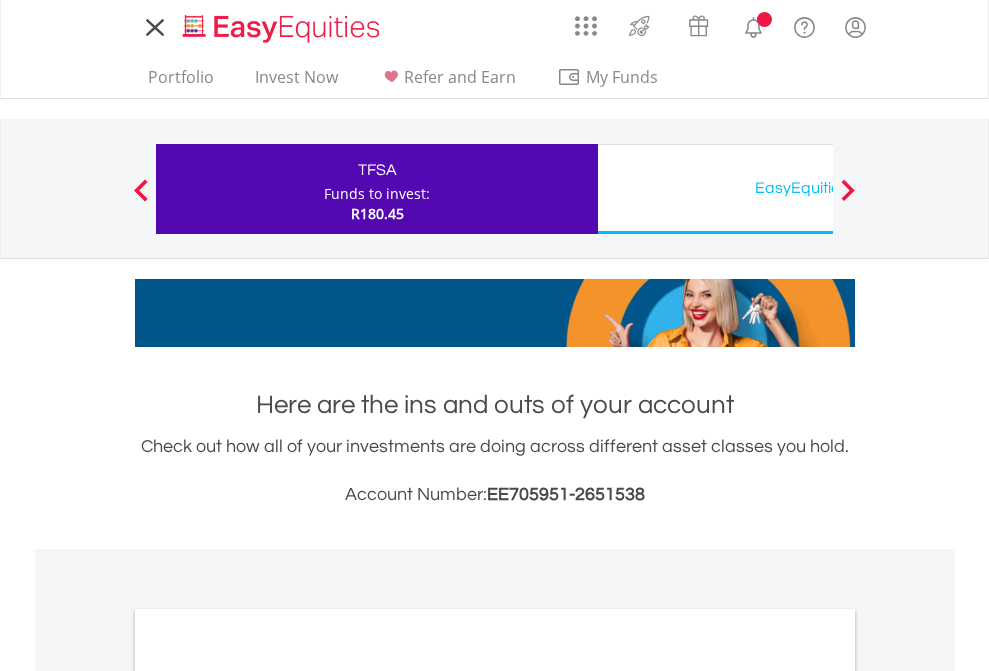 click on "All Holdings" at bounding box center [268, 1096] 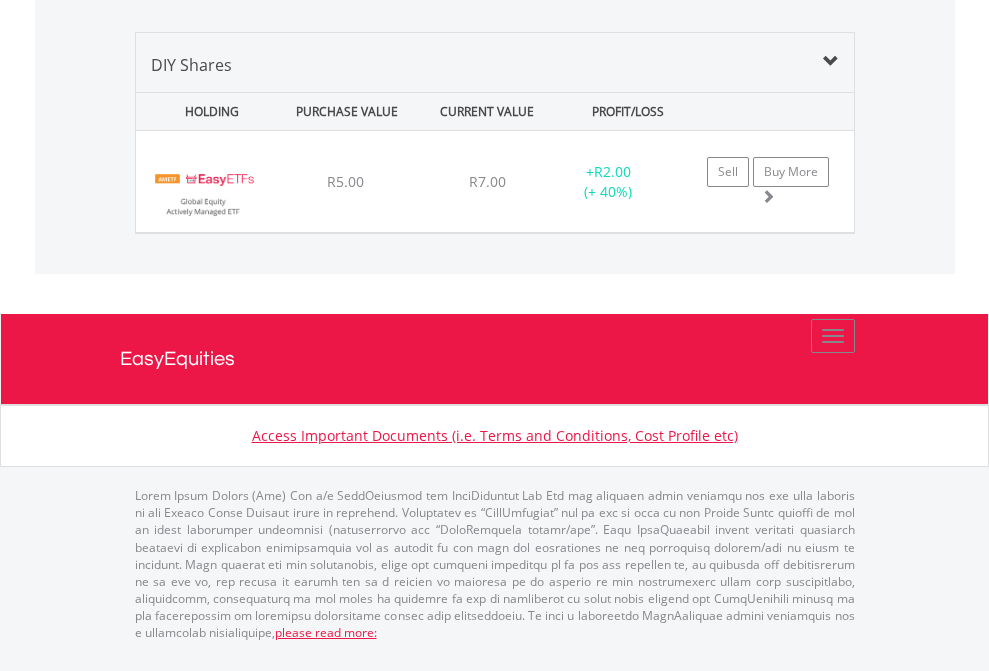 scroll, scrollTop: 2305, scrollLeft: 0, axis: vertical 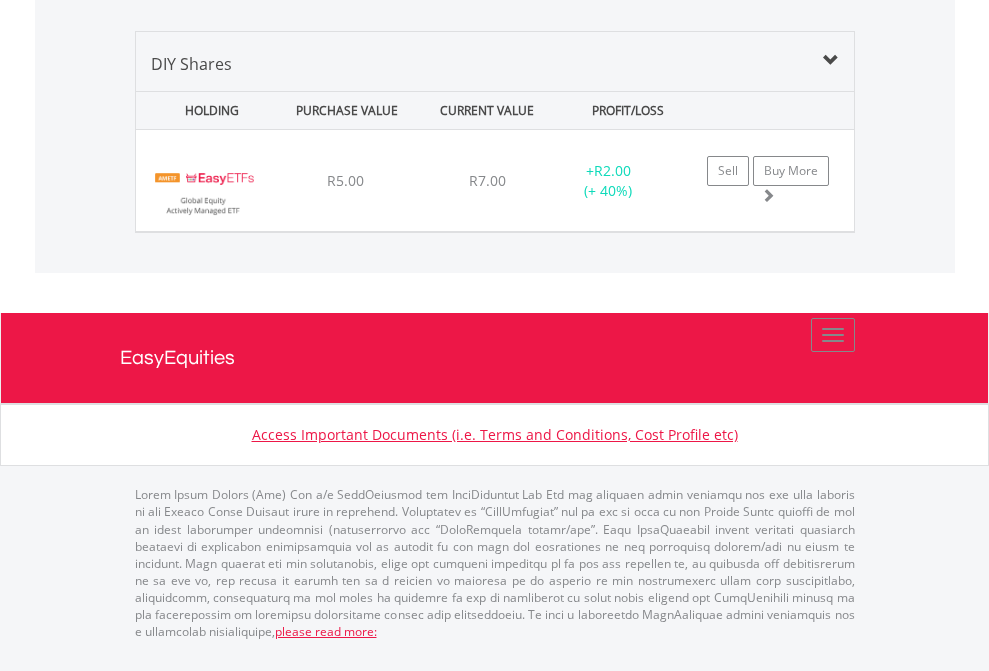 click on "EasyEquities USD" at bounding box center [818, -1419] 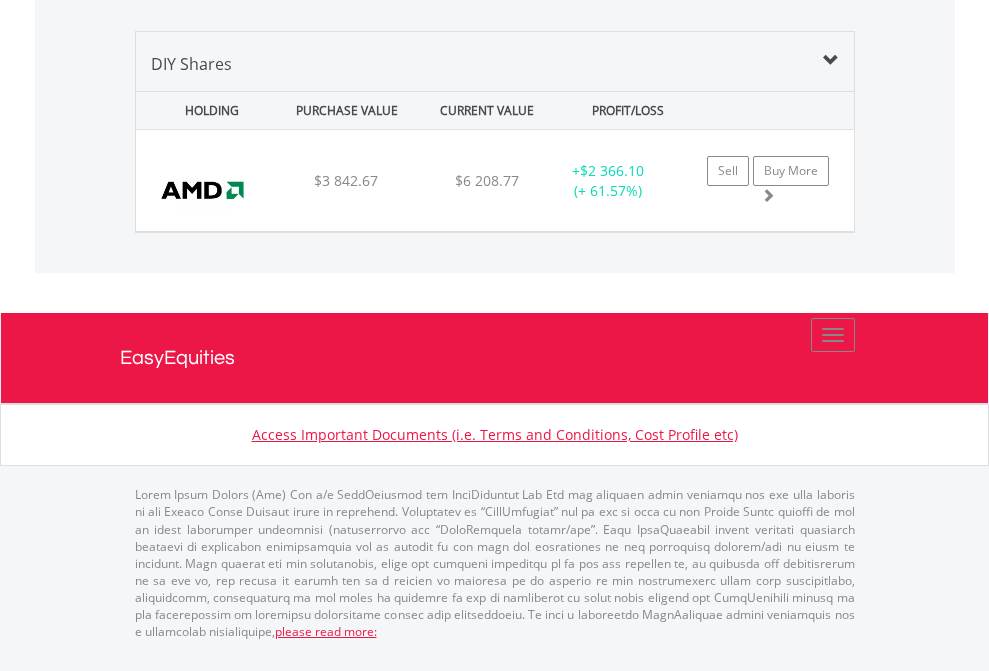 scroll, scrollTop: 2225, scrollLeft: 0, axis: vertical 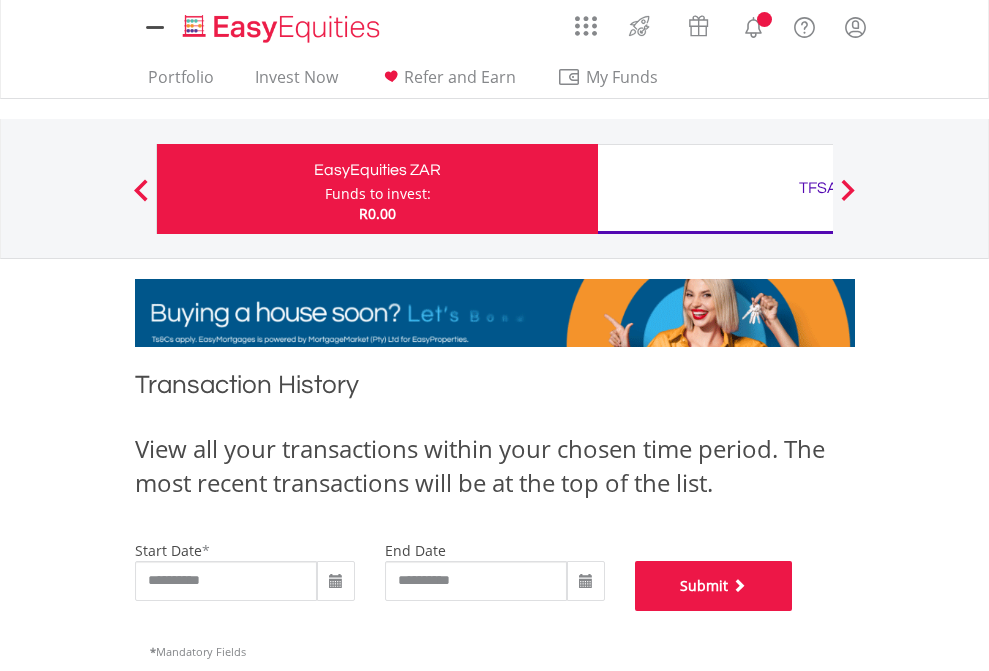 click on "Submit" at bounding box center (714, 586) 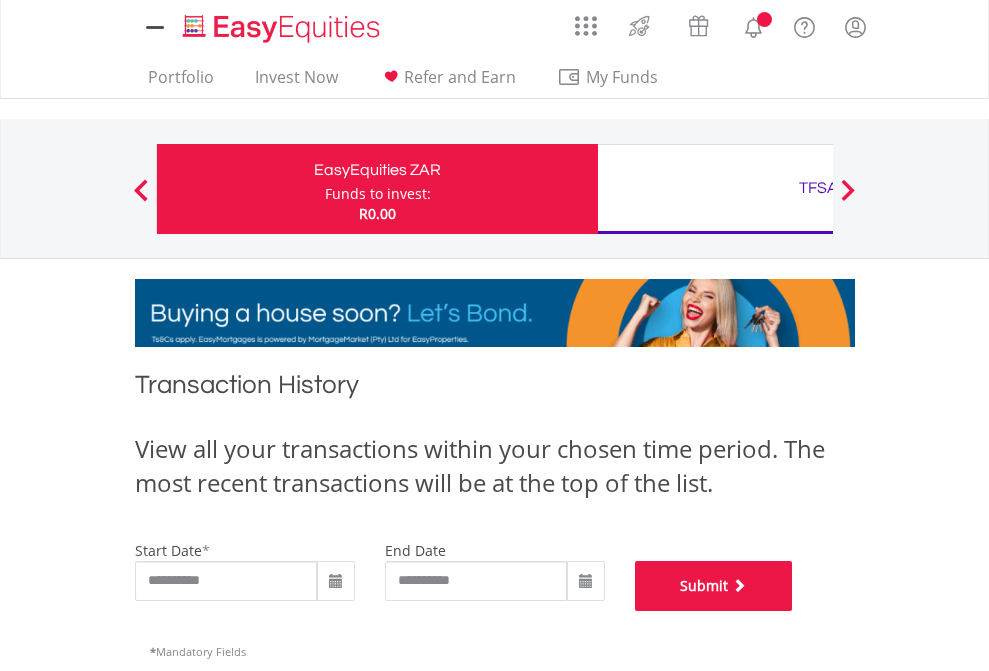 scroll, scrollTop: 811, scrollLeft: 0, axis: vertical 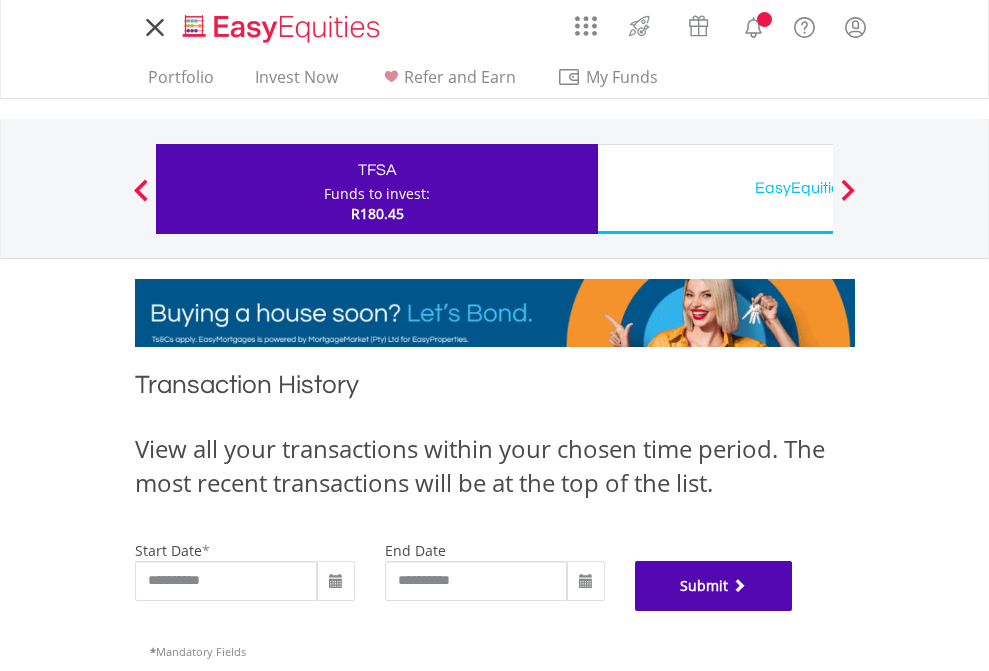 click on "Submit" at bounding box center [714, 586] 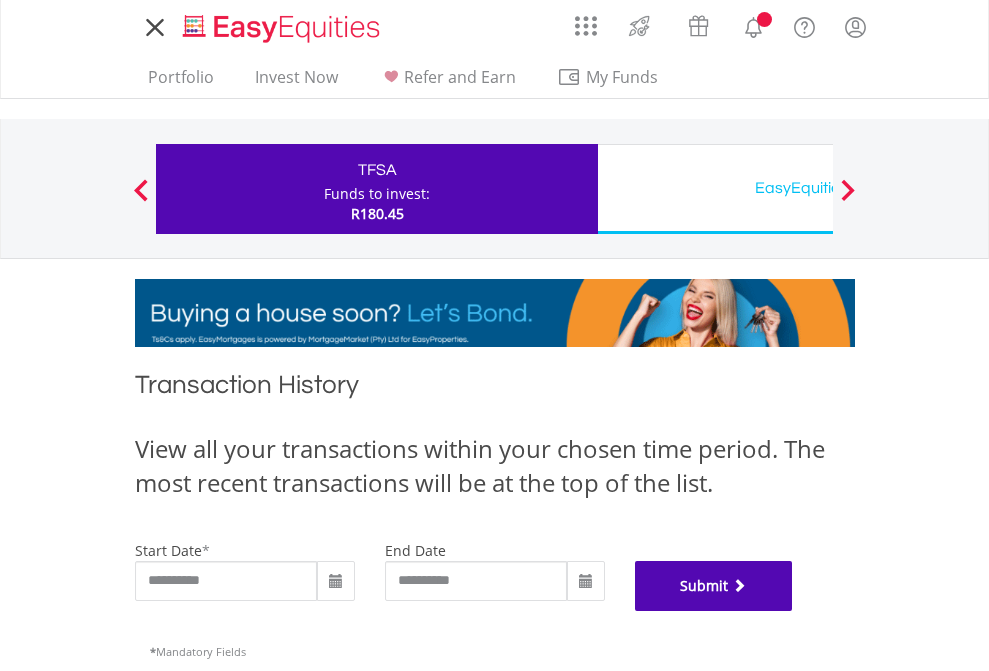 scroll, scrollTop: 811, scrollLeft: 0, axis: vertical 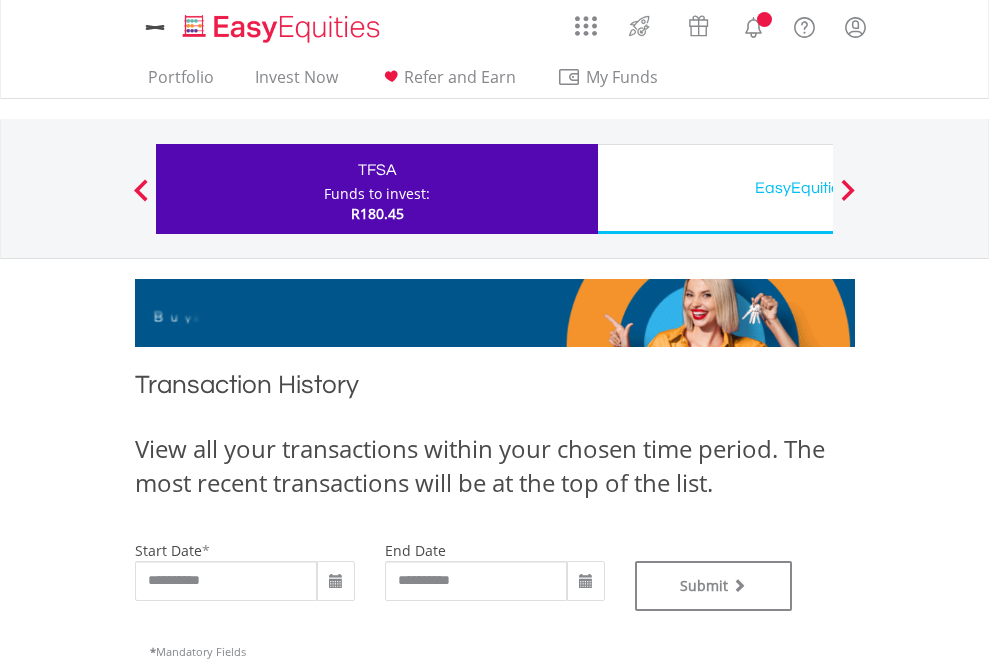 click on "EasyEquities USD" at bounding box center [818, 188] 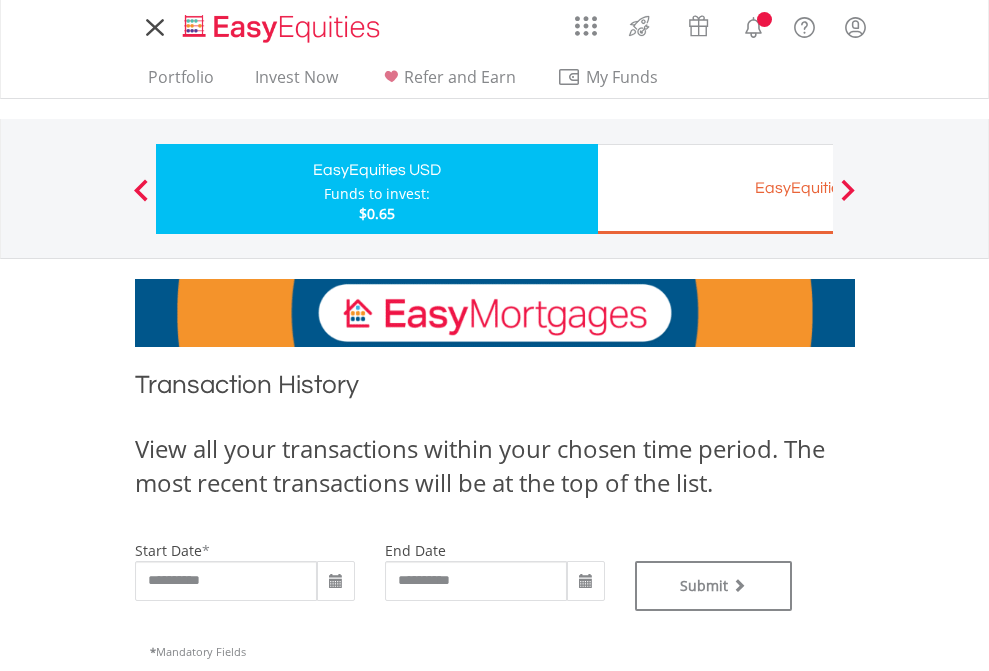 scroll, scrollTop: 0, scrollLeft: 0, axis: both 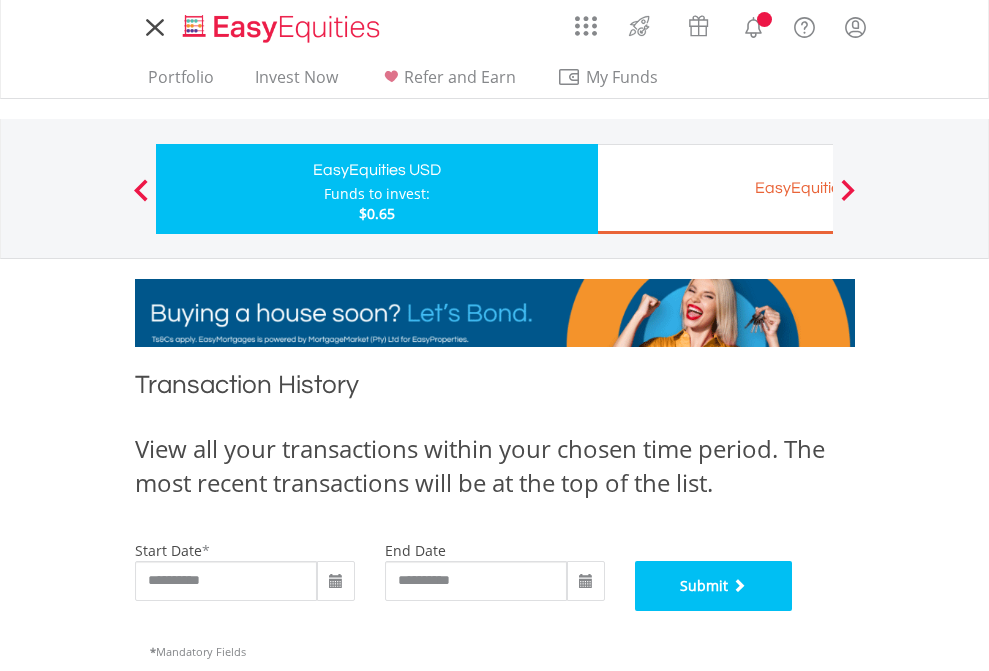 click on "Submit" at bounding box center [714, 586] 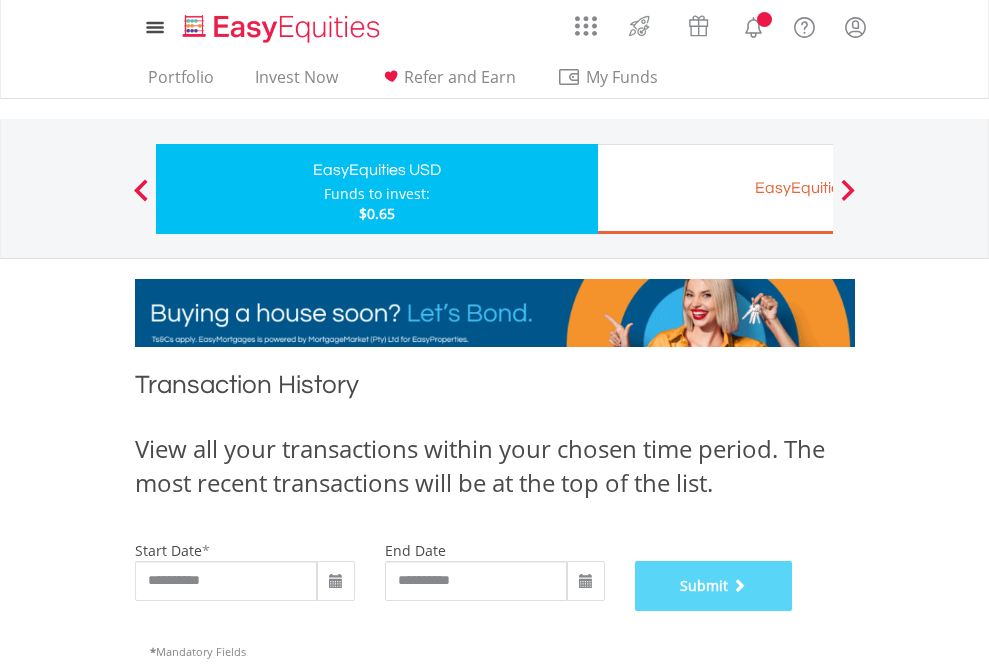 scroll, scrollTop: 811, scrollLeft: 0, axis: vertical 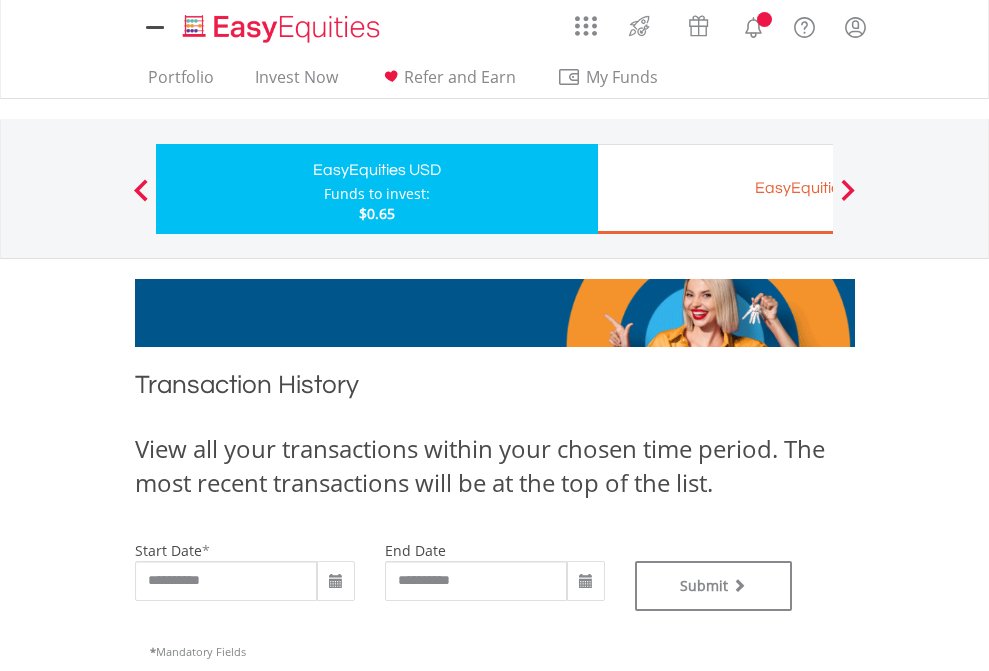 click on "EasyEquities EUR" at bounding box center [818, 188] 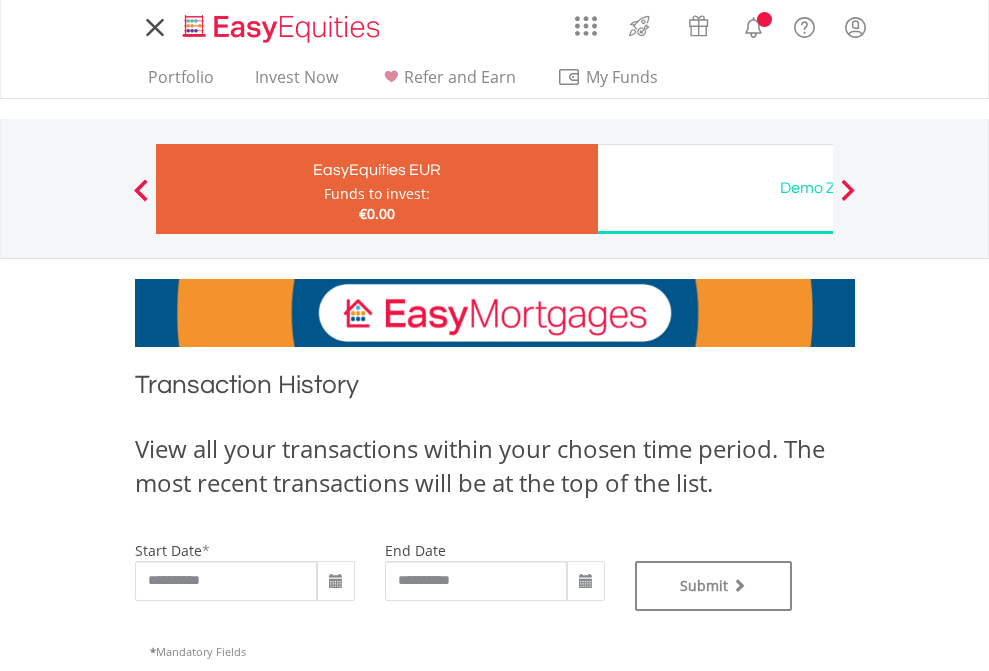 scroll, scrollTop: 0, scrollLeft: 0, axis: both 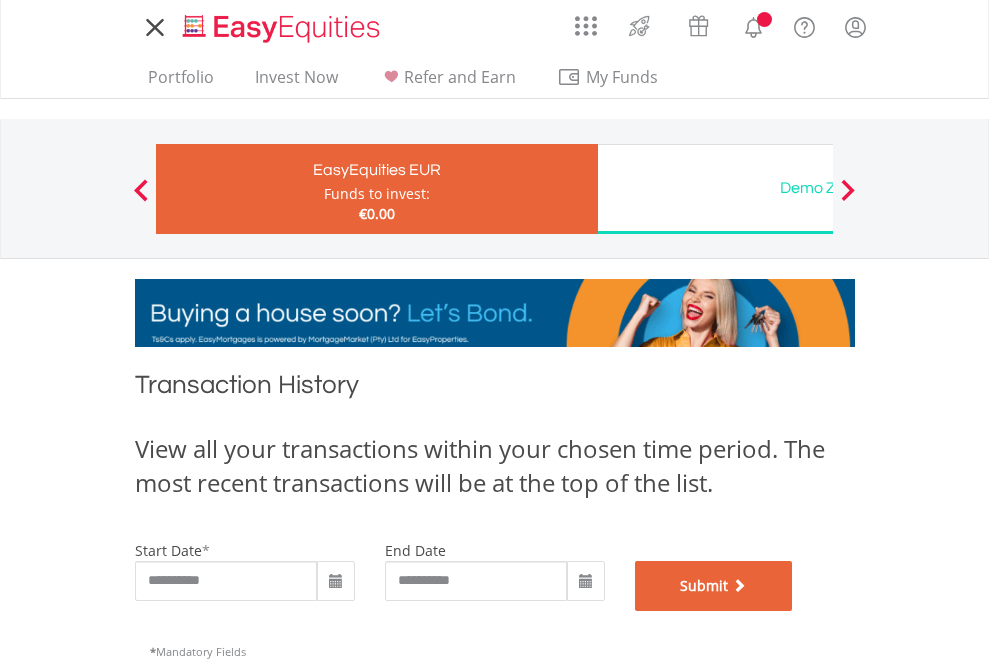 click on "Submit" at bounding box center (714, 586) 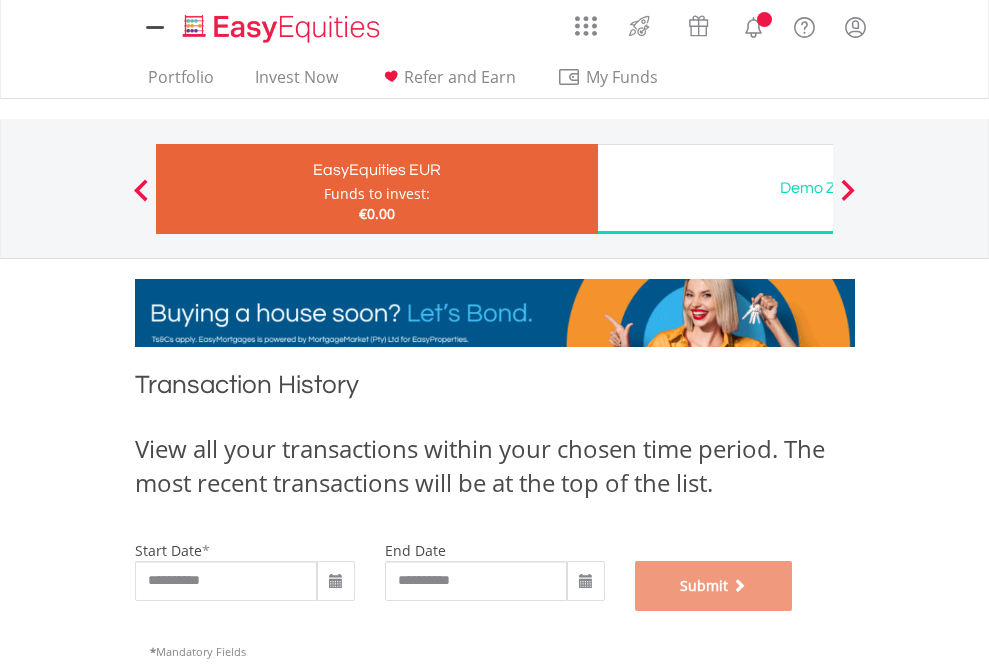 scroll, scrollTop: 811, scrollLeft: 0, axis: vertical 